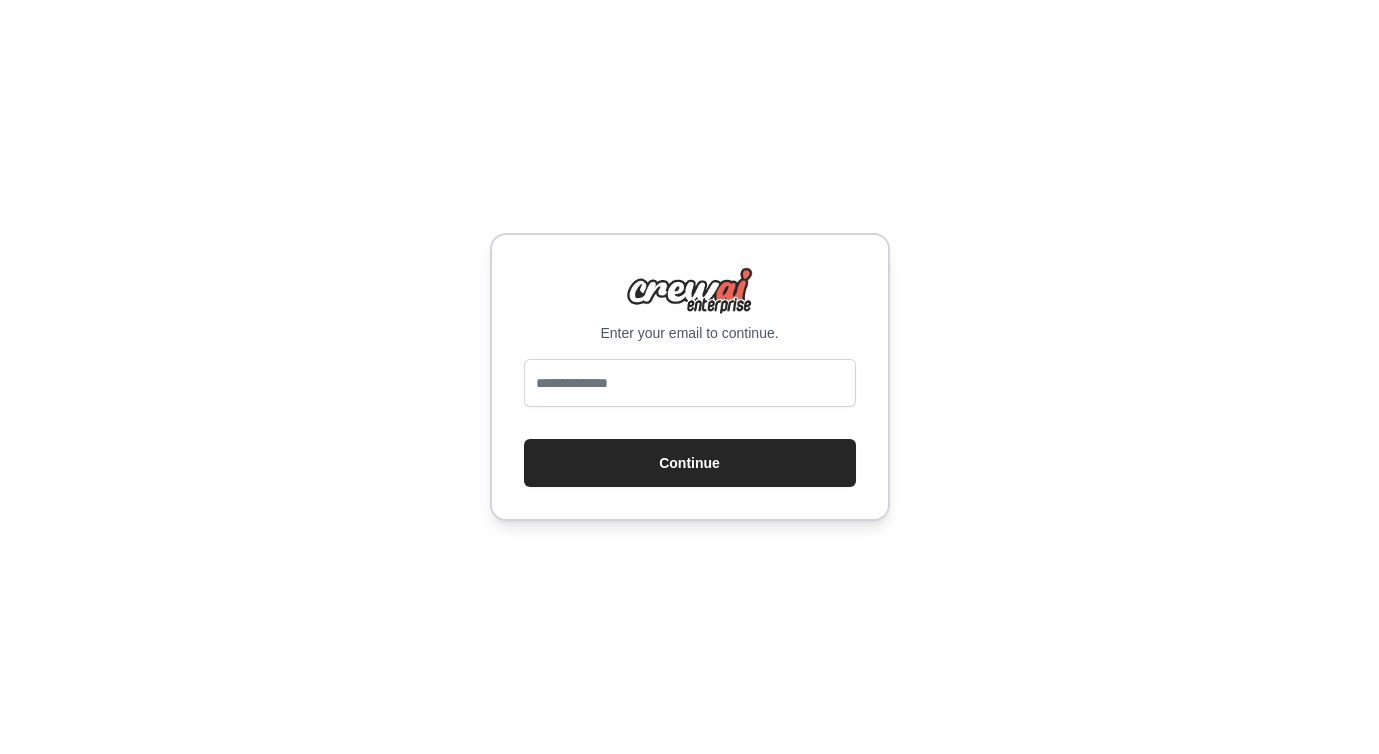 scroll, scrollTop: 0, scrollLeft: 0, axis: both 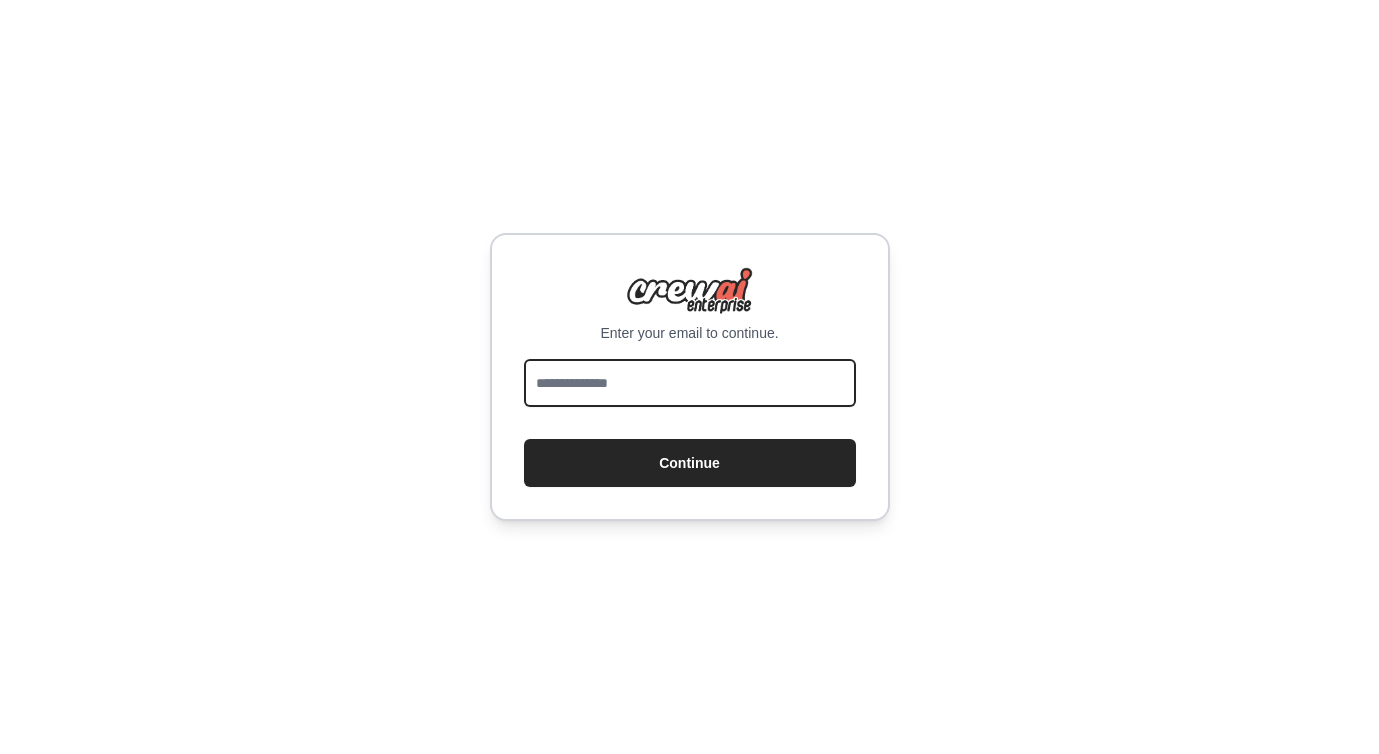 click at bounding box center [690, 383] 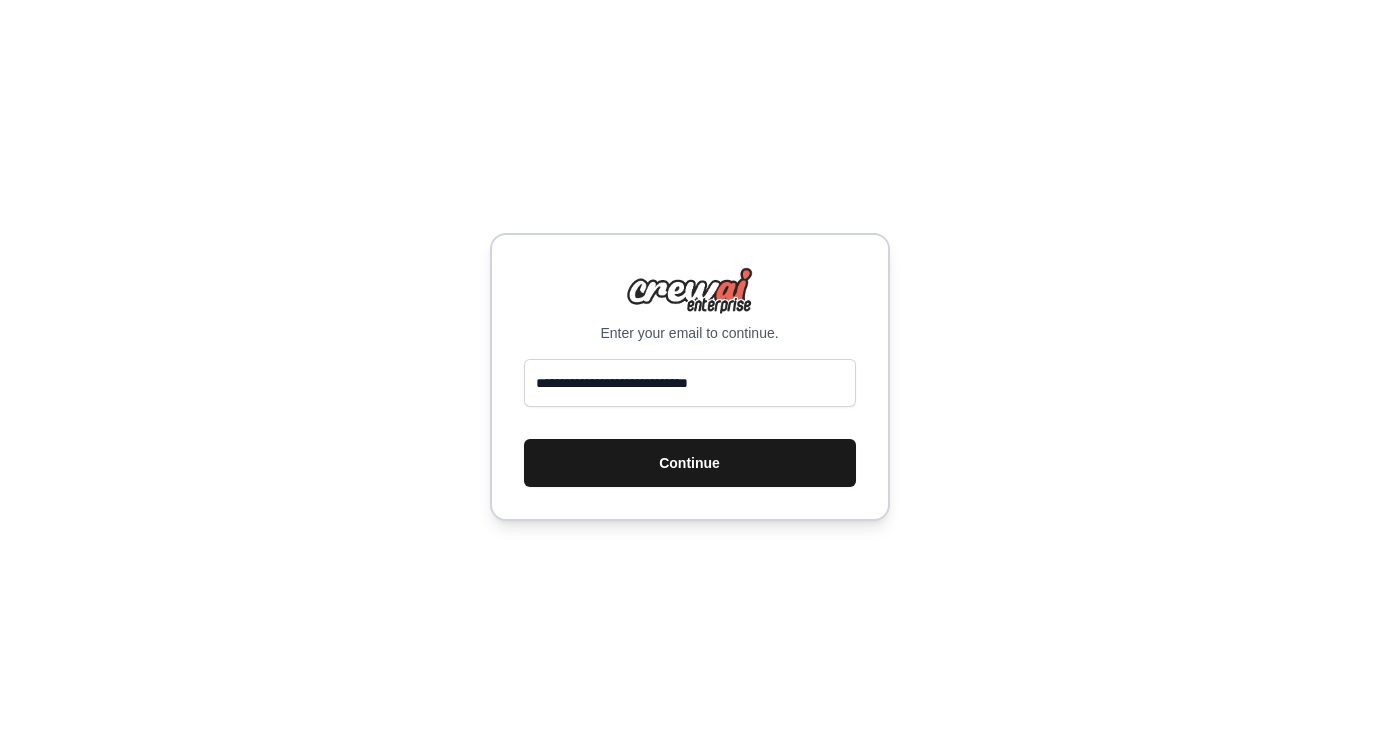 click on "Continue" at bounding box center (690, 463) 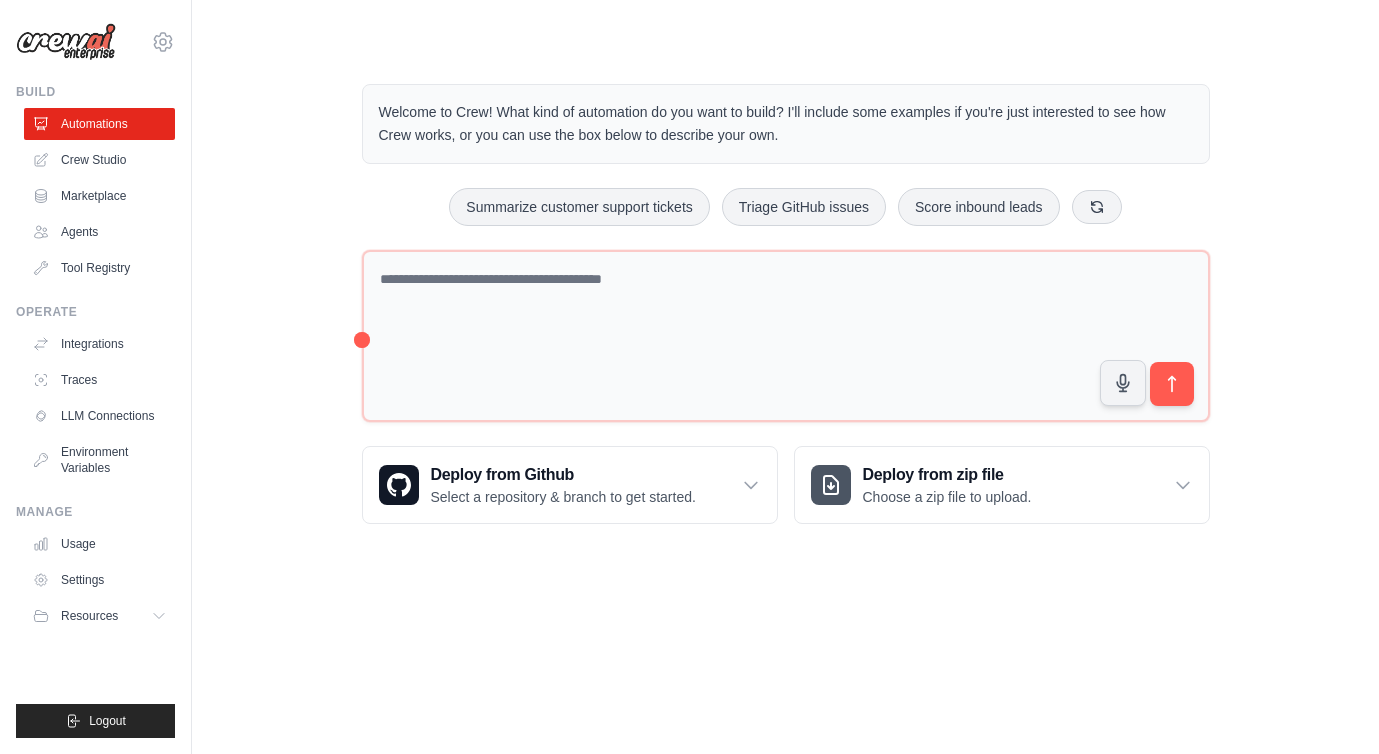 scroll, scrollTop: 0, scrollLeft: 0, axis: both 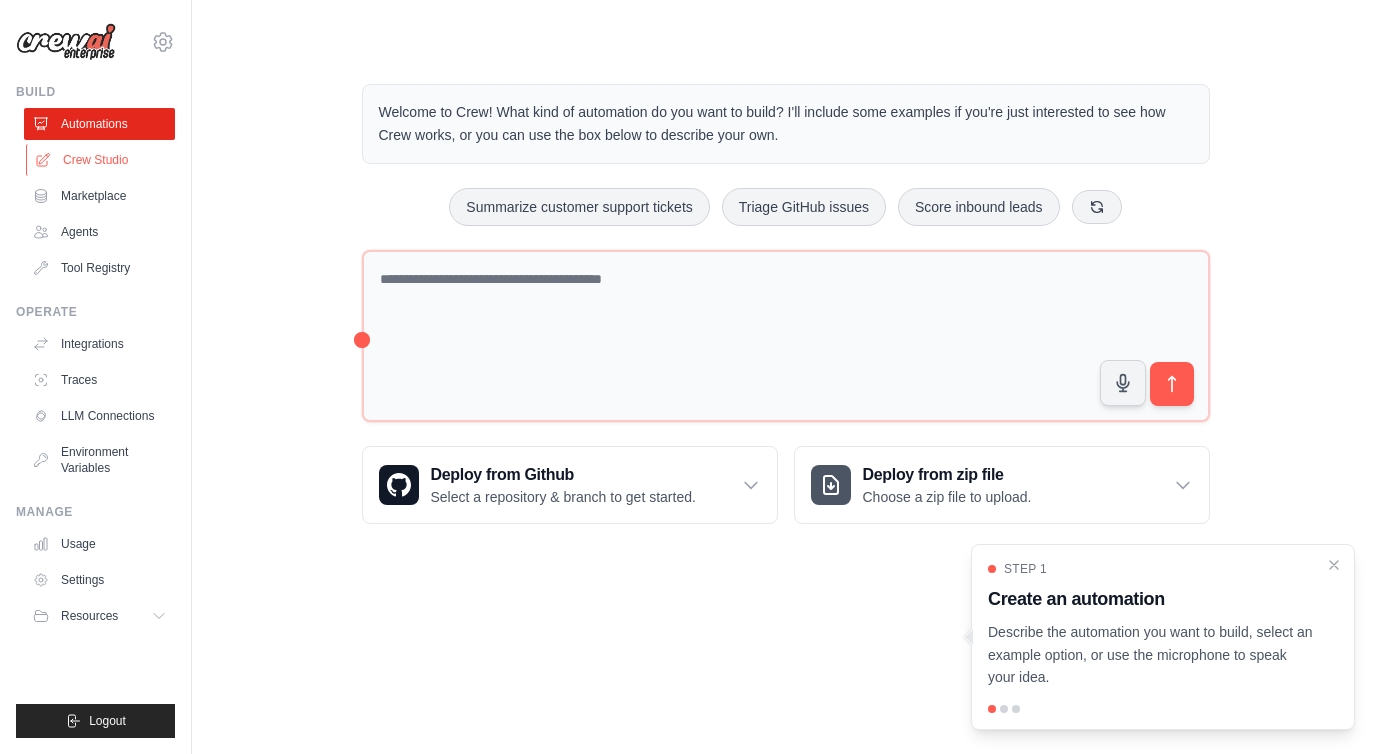click on "Crew Studio" at bounding box center (101, 160) 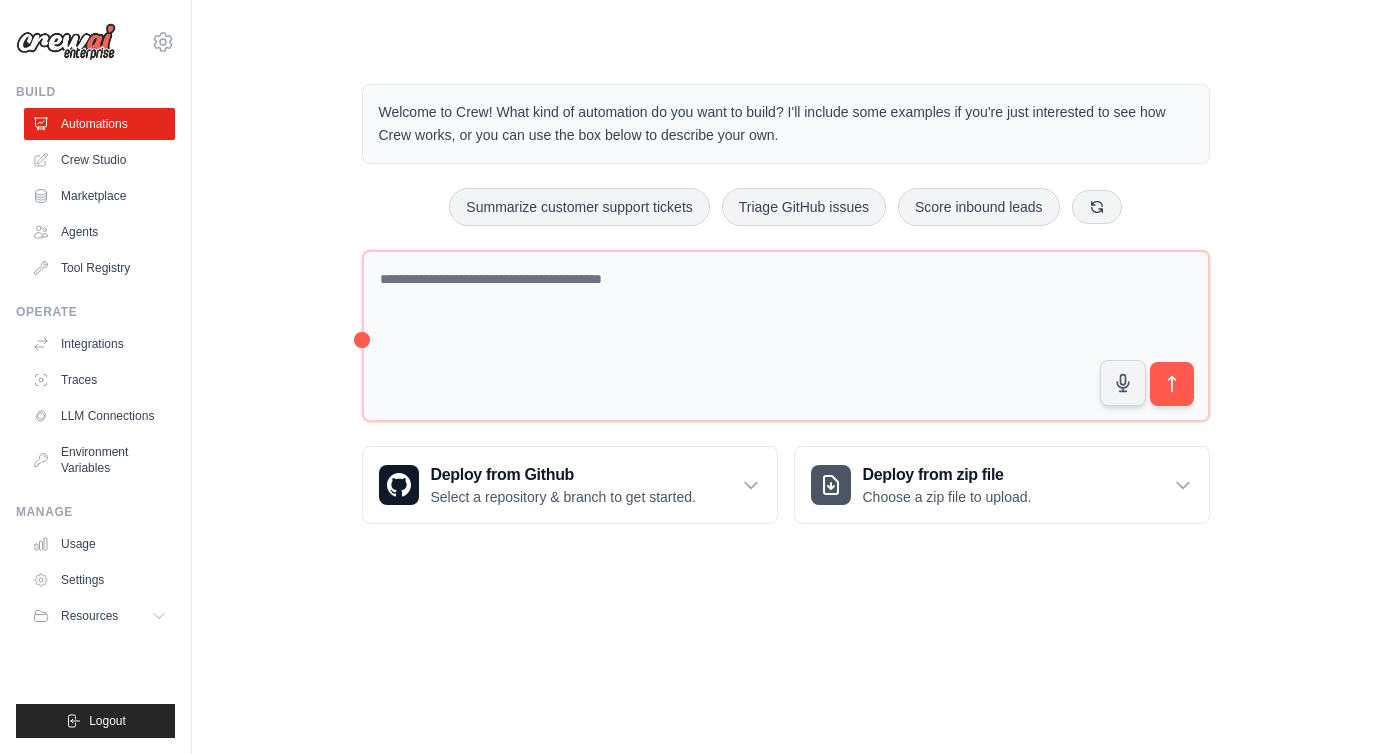 scroll, scrollTop: 0, scrollLeft: 0, axis: both 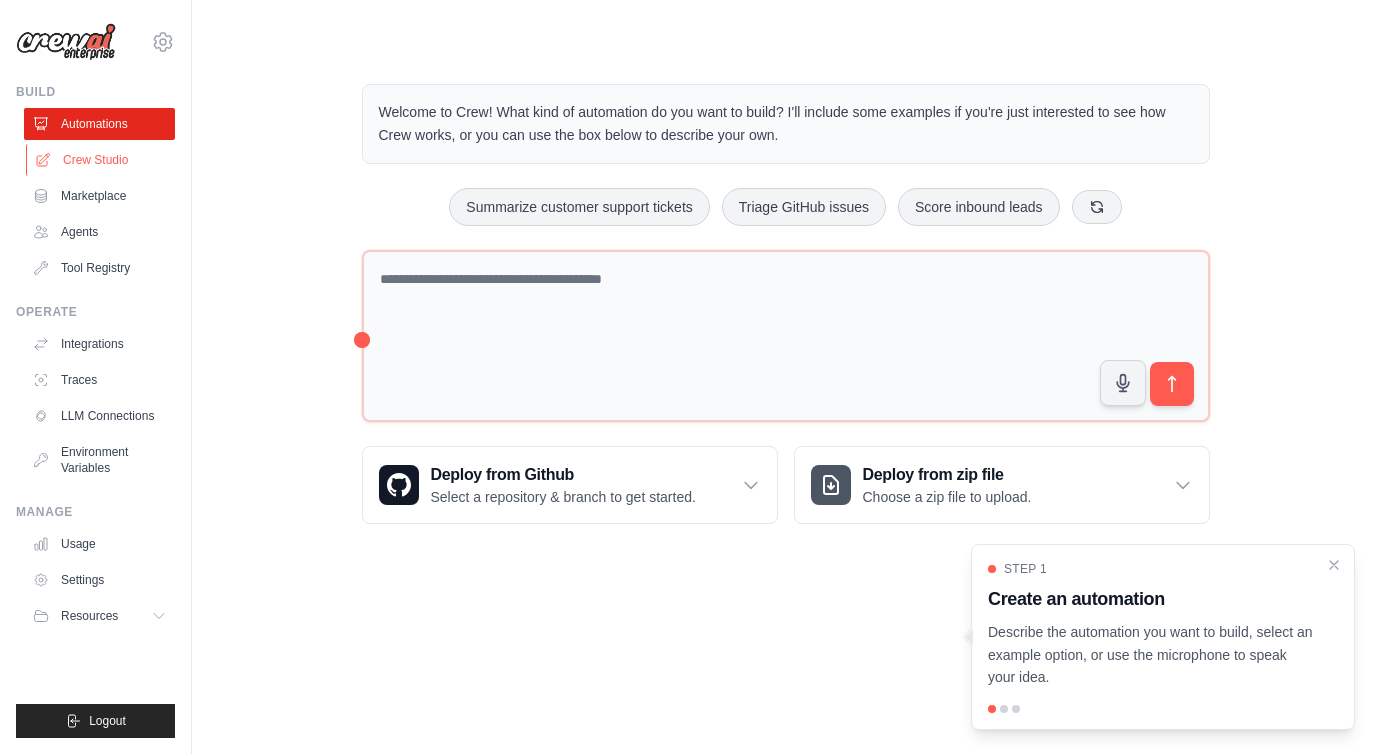 click on "Crew Studio" at bounding box center (101, 160) 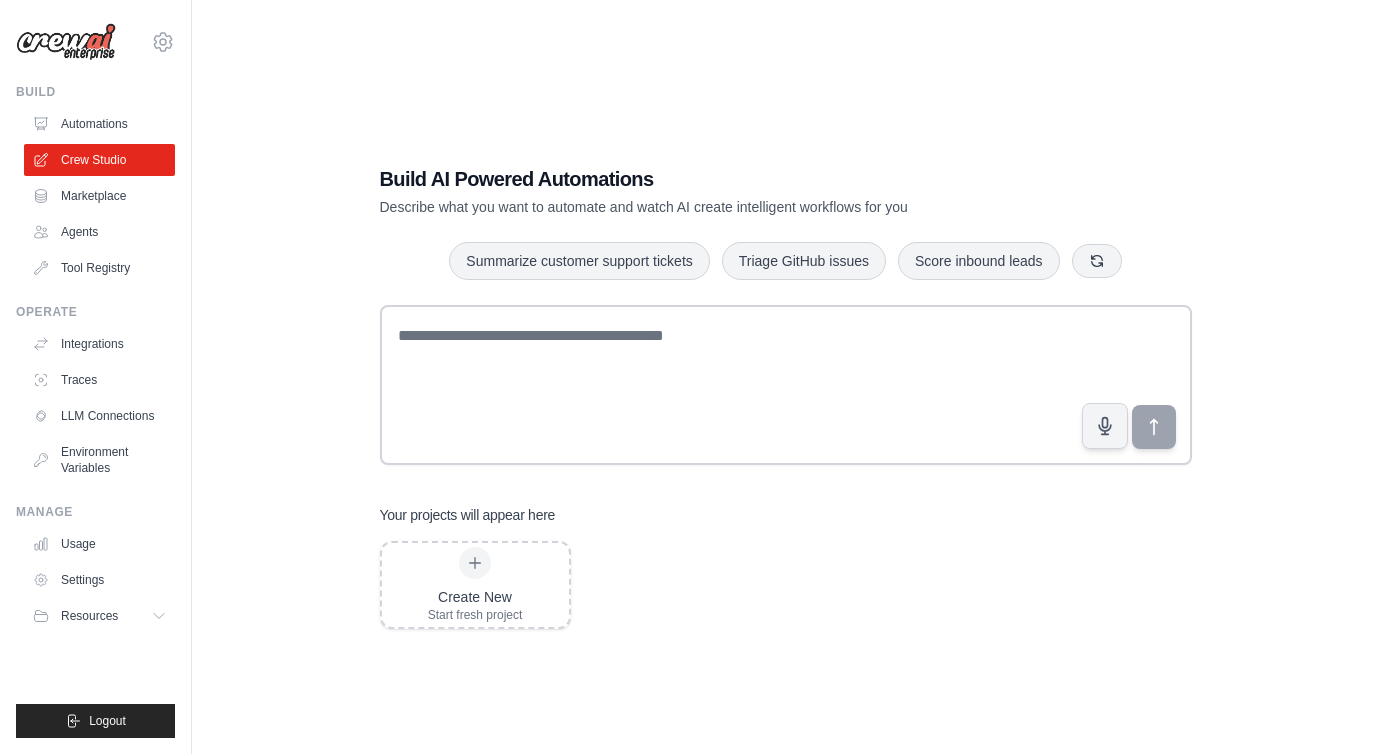 scroll, scrollTop: 0, scrollLeft: 0, axis: both 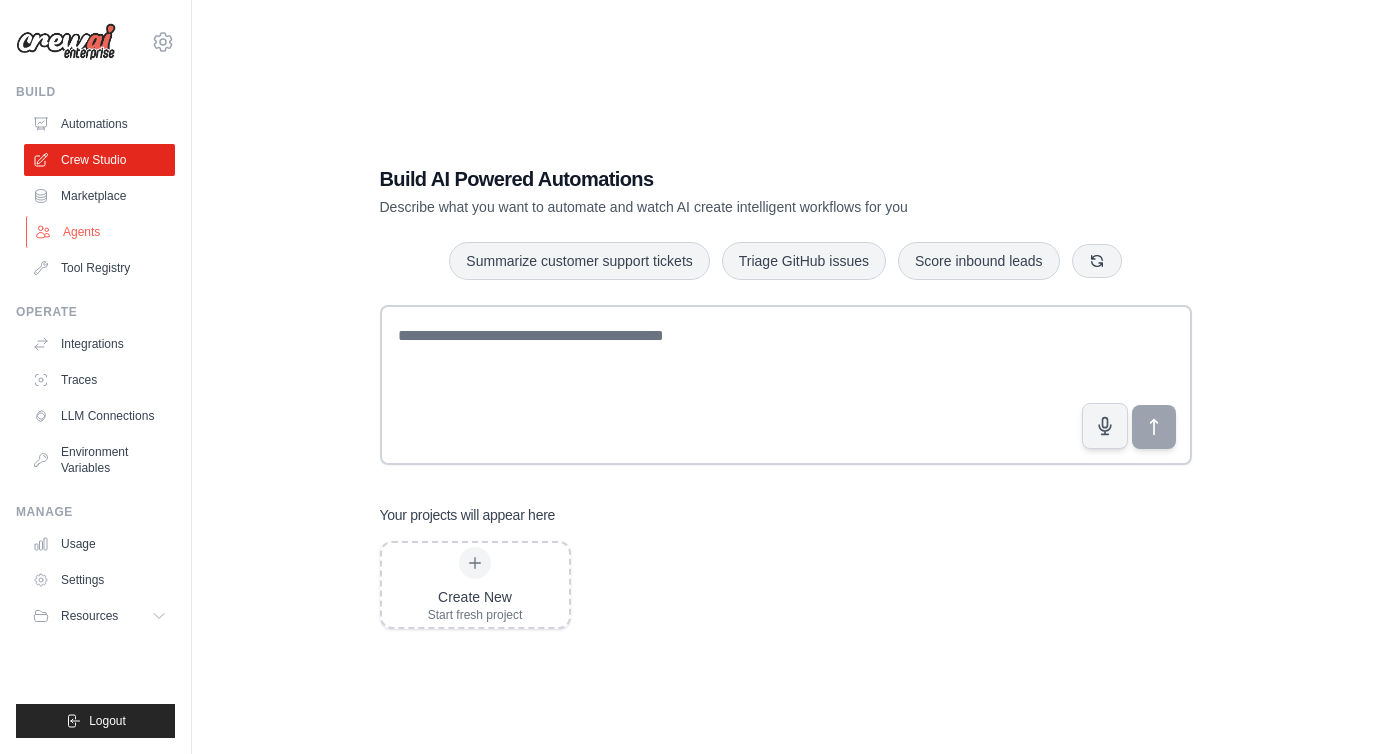click on "Agents" at bounding box center (101, 232) 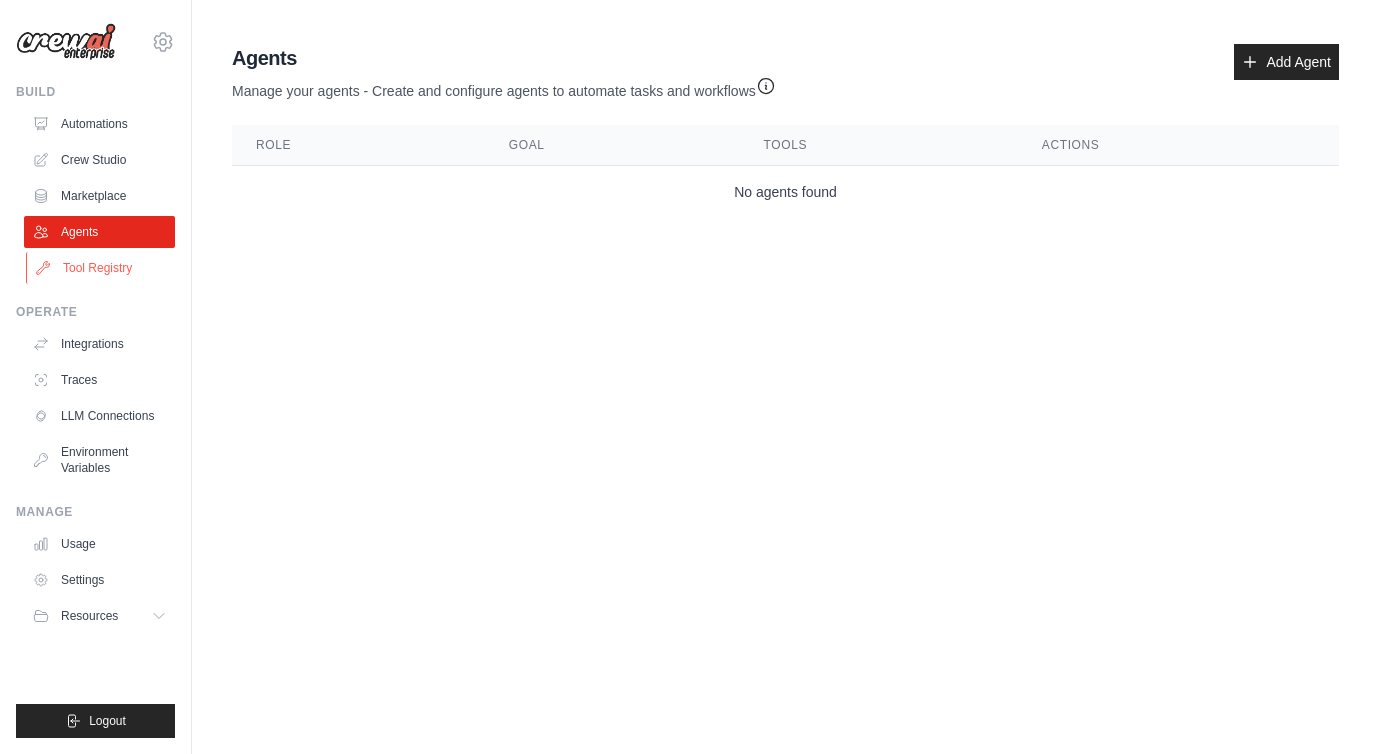 click on "Tool Registry" at bounding box center (101, 268) 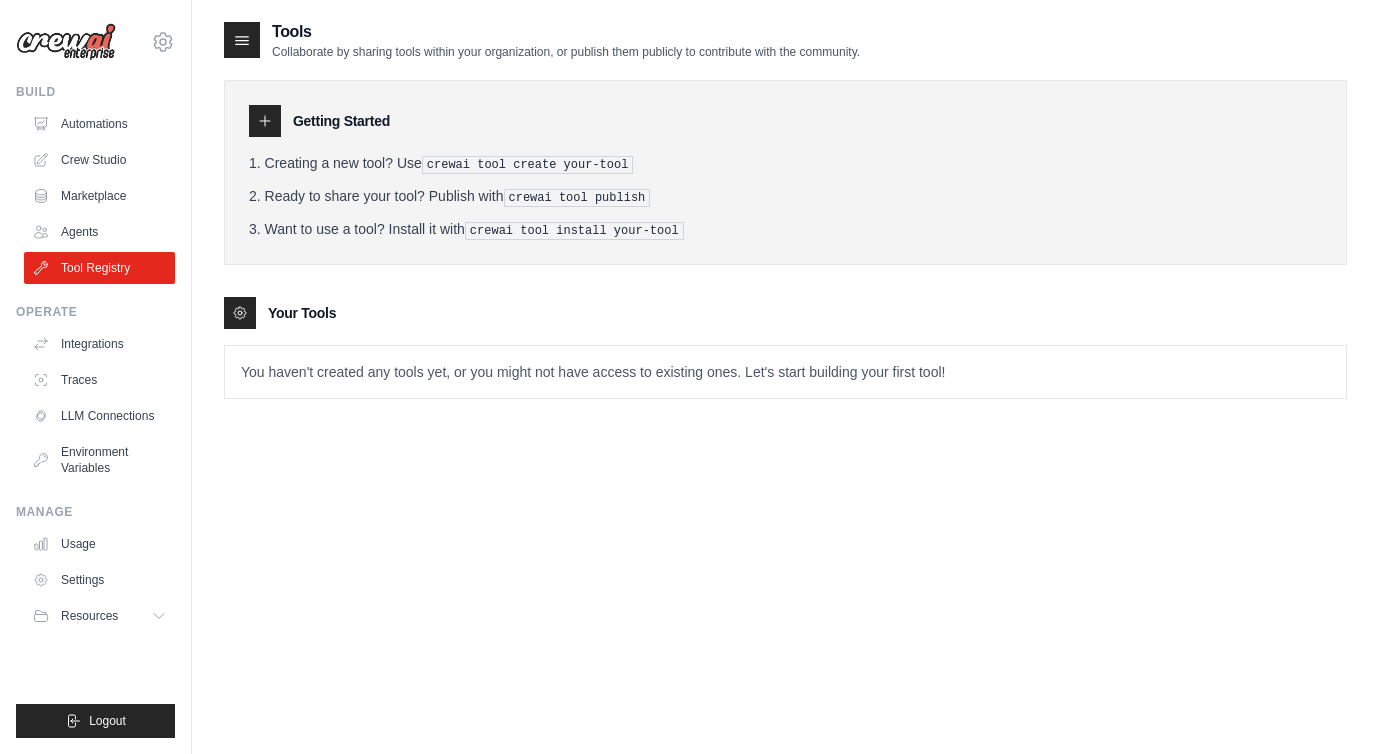 click on "Automations
Crew Studio
Marketplace
Agents
Tool Registry" at bounding box center [99, 196] 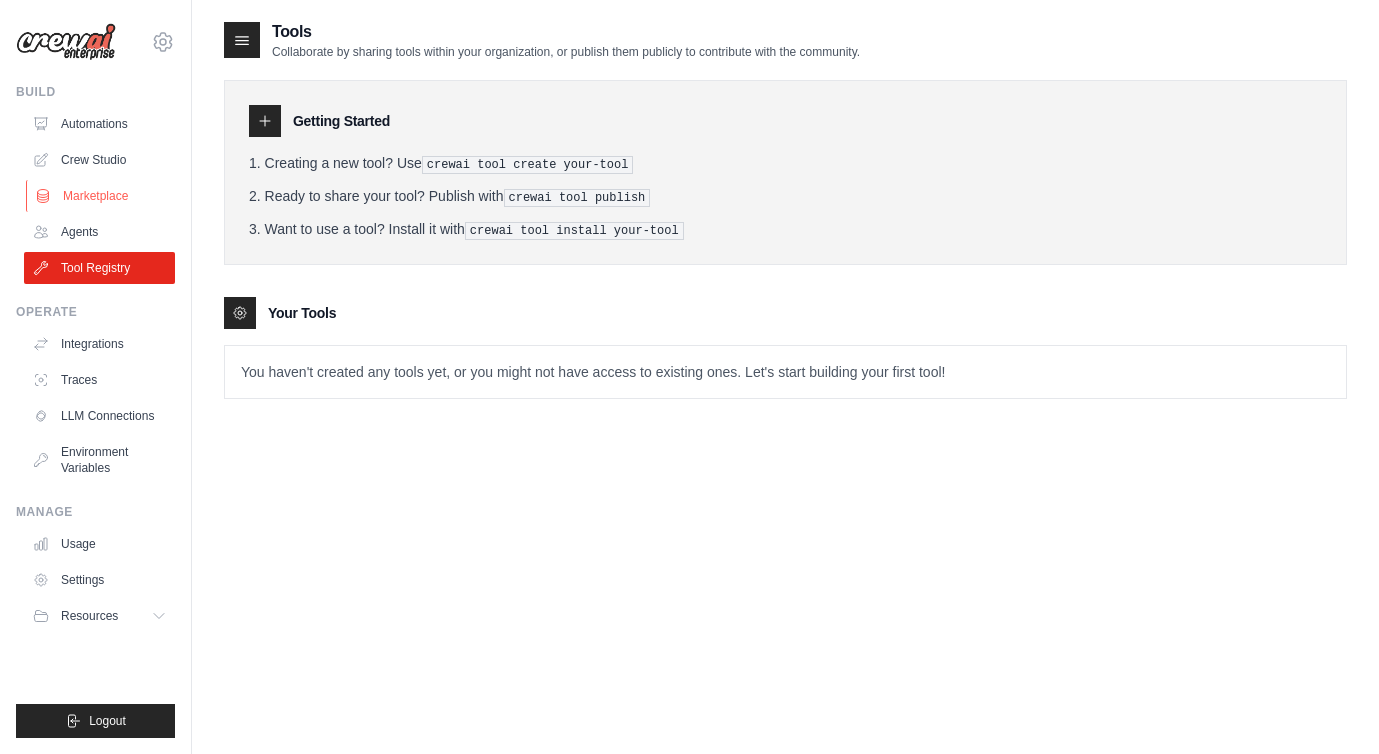 click on "Marketplace" at bounding box center (101, 196) 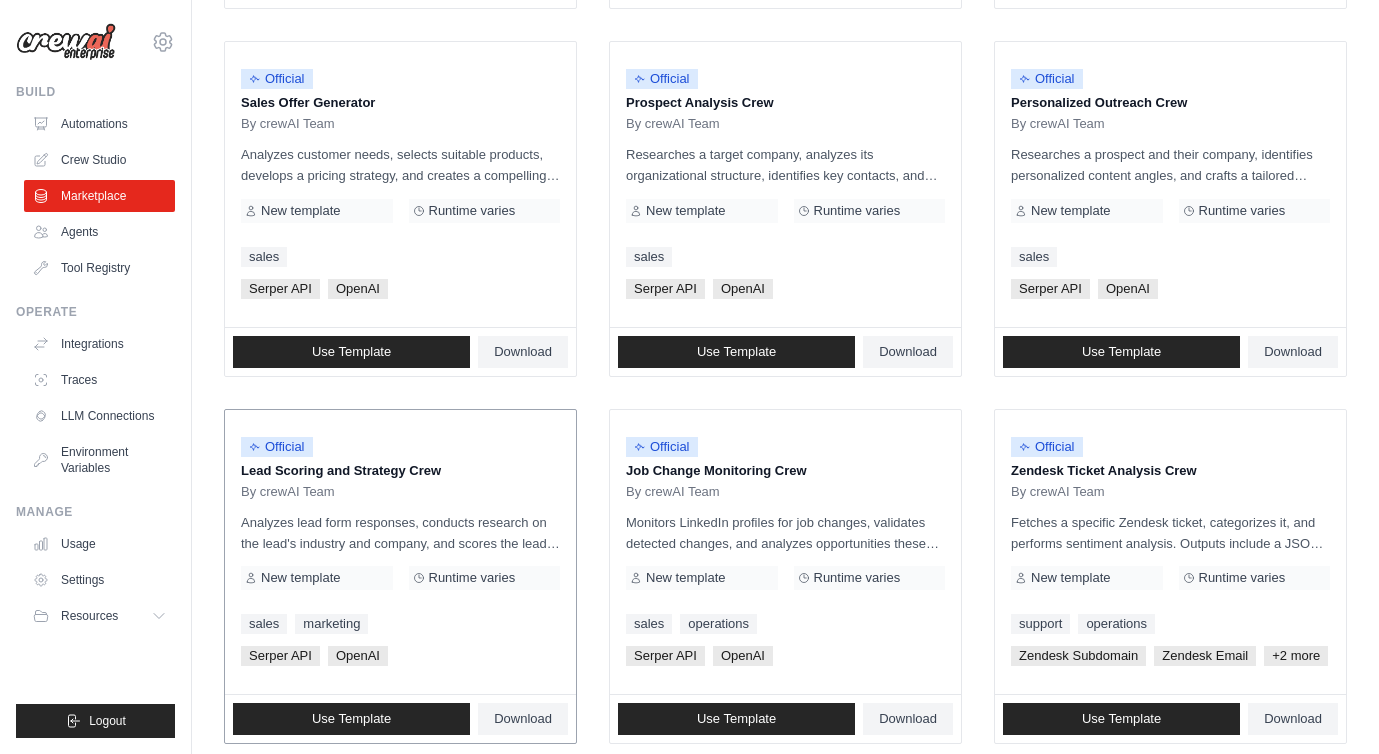 scroll, scrollTop: 447, scrollLeft: 0, axis: vertical 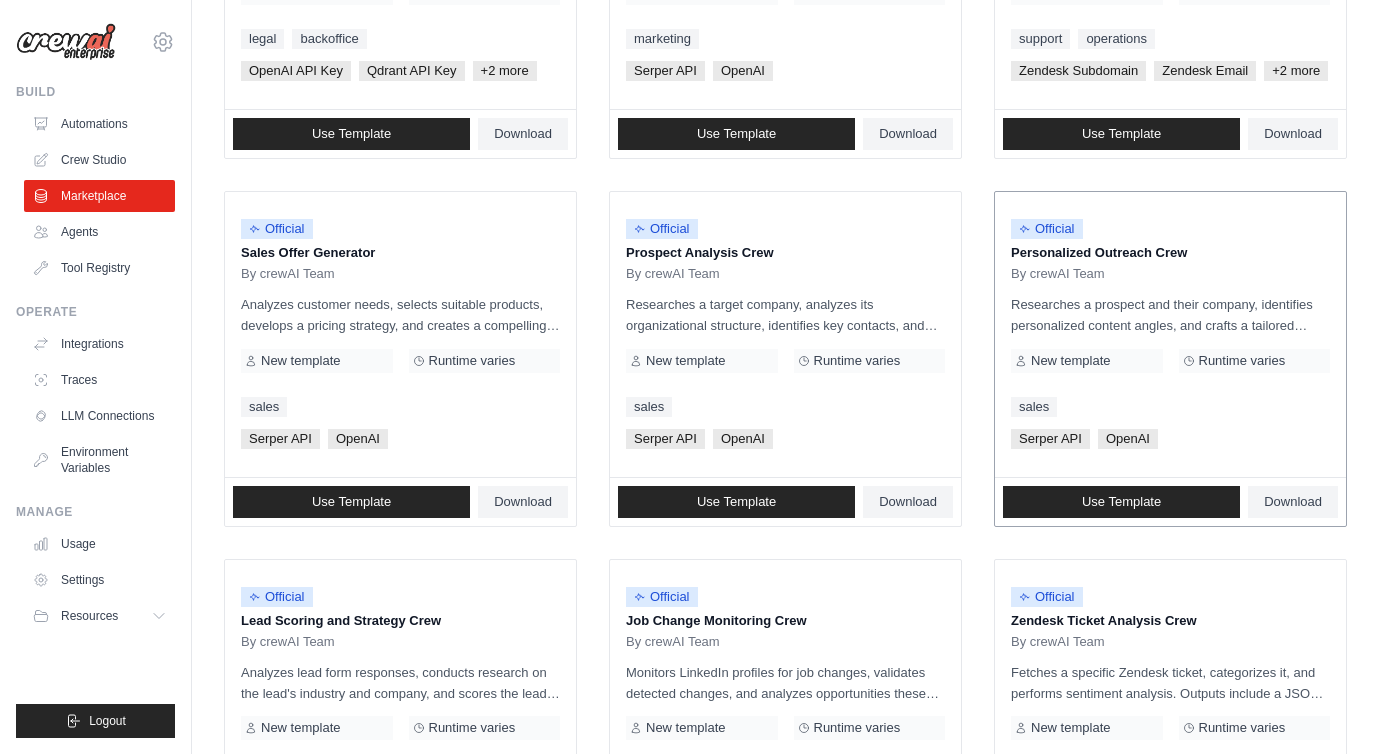 click on "Official
Personalized Outreach Crew
By
crewAI Team
Researches a prospect and their company, identifies personalized content angles, and crafts a tailored email. Outputs include a detailed dossier on the prospect, personalized talking points, and a professionally written email that effectively connects the prospect's needs with the benefits of the product.
New template
Runtime varies
sales
Serper API
OpenAI" at bounding box center [1170, 334] 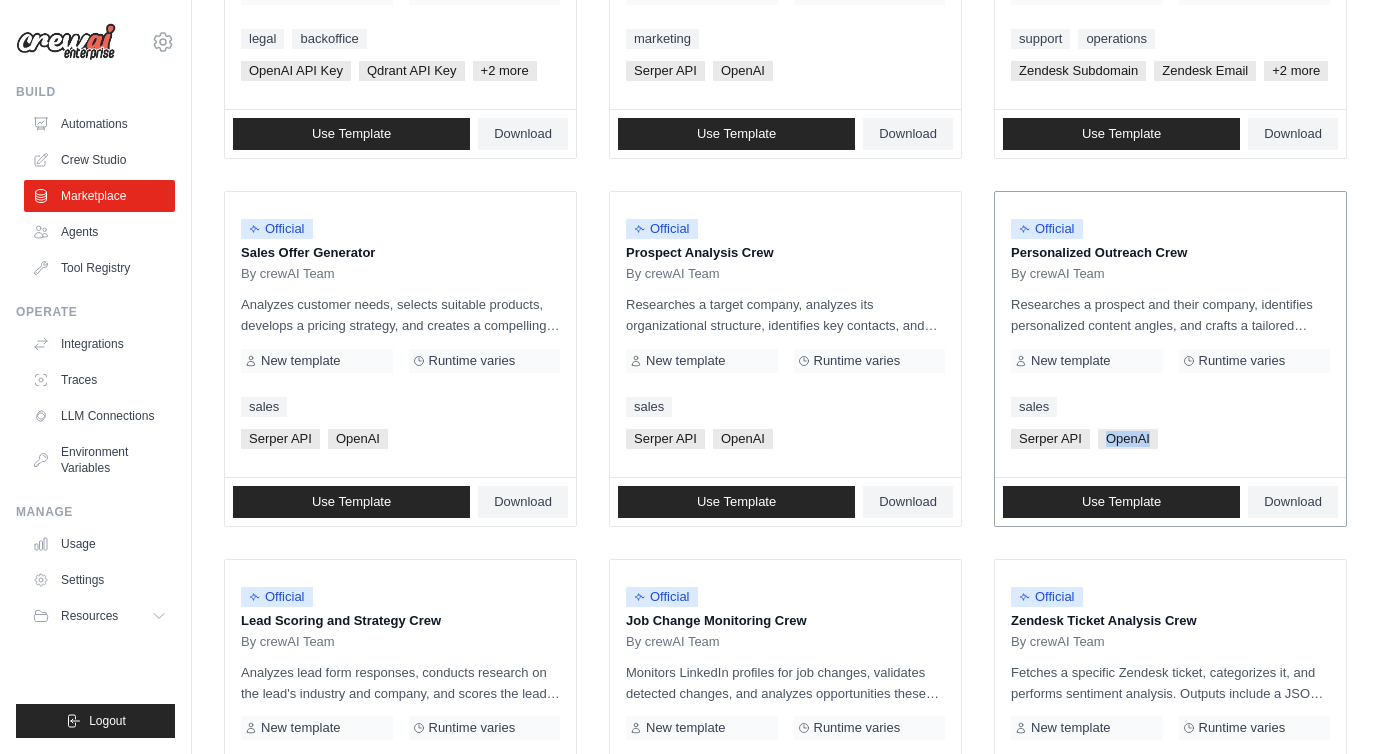 click on "OpenAI" at bounding box center [1128, 439] 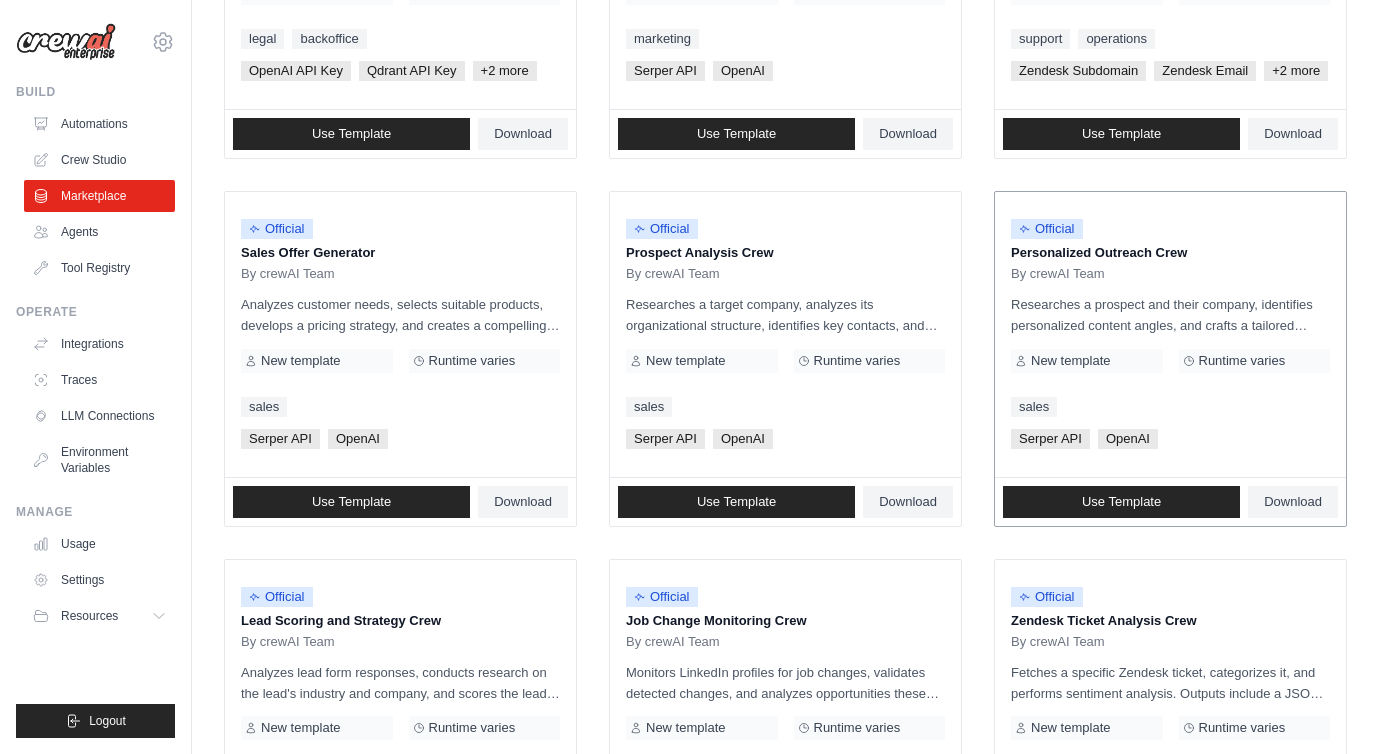 click on "Runtime varies" at bounding box center [1242, 361] 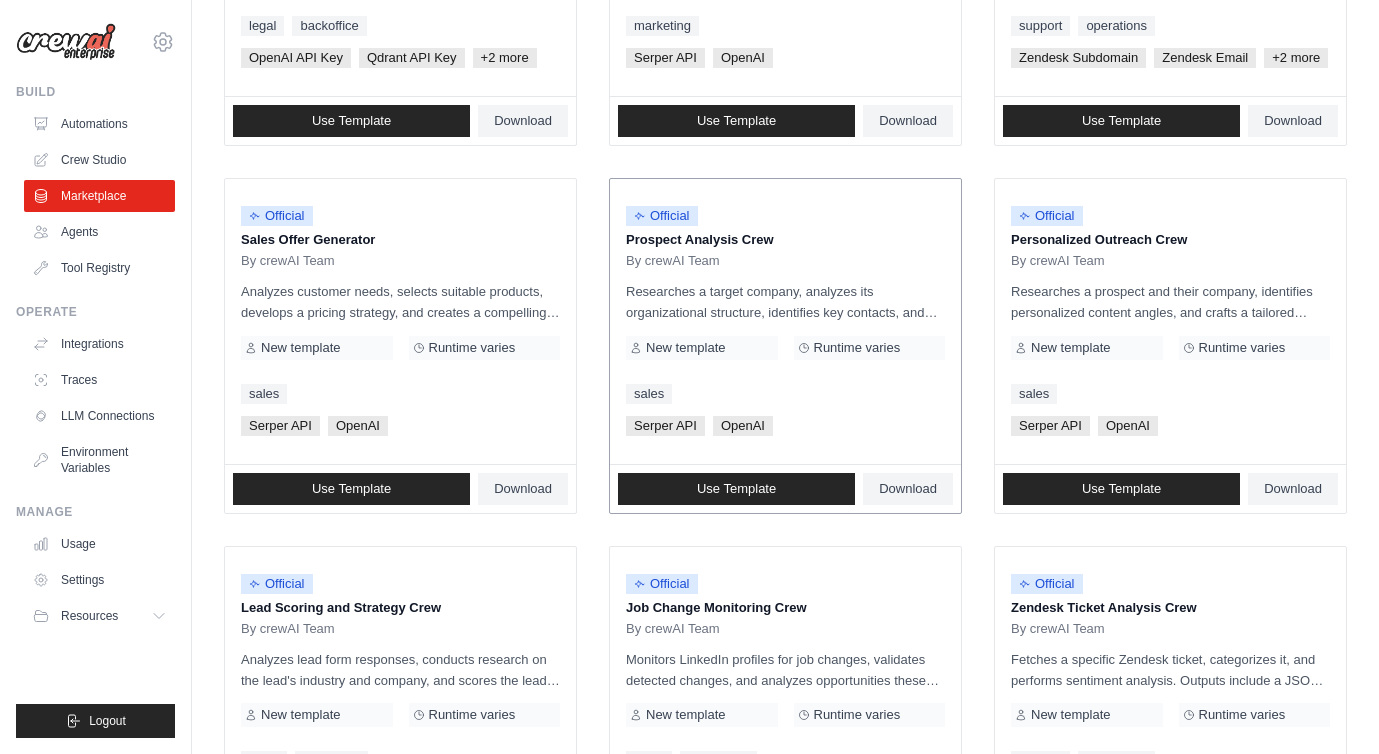 click on "Official
Prospect Analysis Crew
By
crewAI Team
Researches a target company, analyzes its organizational structure, identifies key contacts, and develops an approach strategy. Outputs include a company overview, a list of key decision-makers, and a tailored outreach strategy, all formatted for easy sharing with the sales team
New template
Runtime varies
sales
Serper API
OpenAI" at bounding box center [785, 321] 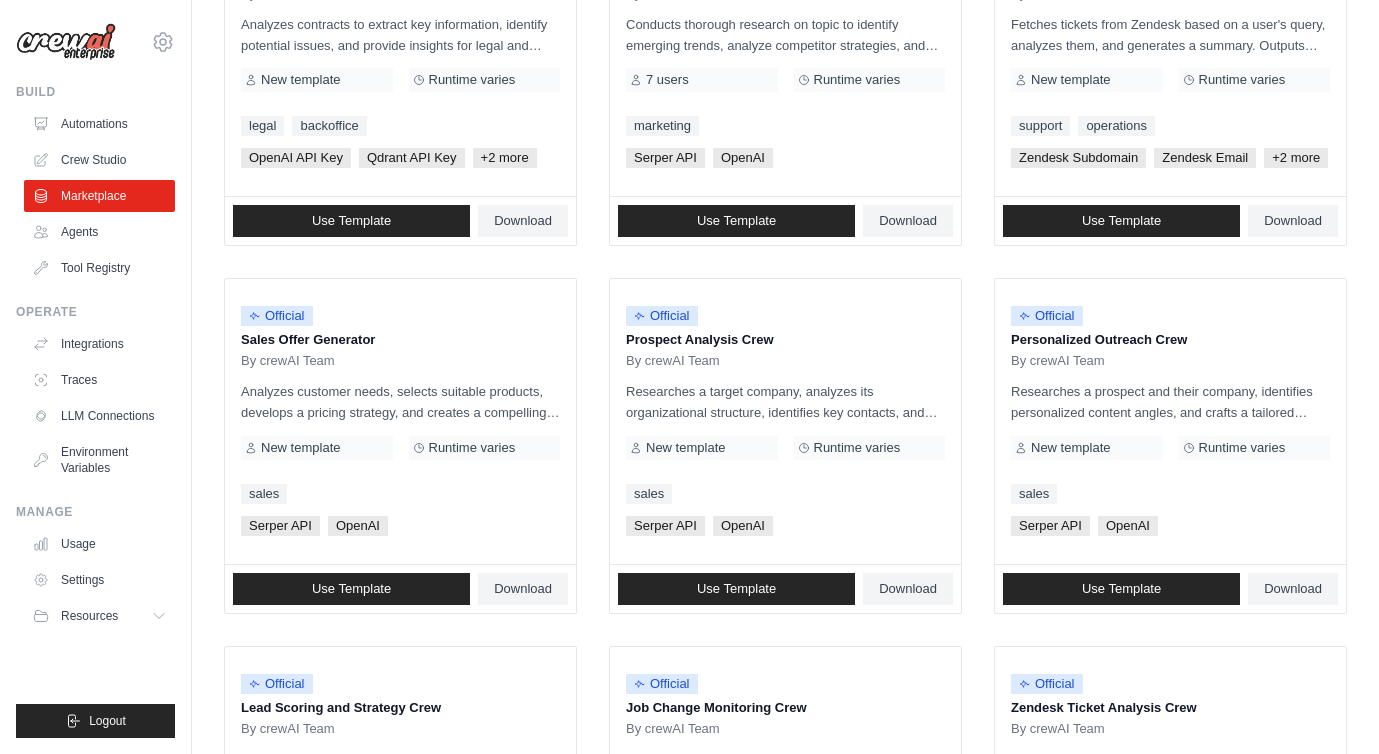 scroll, scrollTop: 357, scrollLeft: 0, axis: vertical 